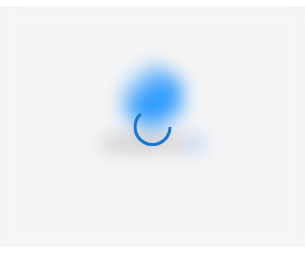 scroll, scrollTop: 0, scrollLeft: 0, axis: both 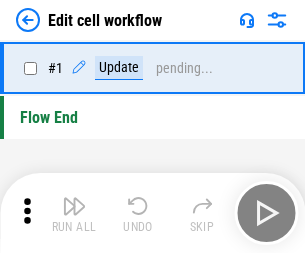 click at bounding box center (74, 206) 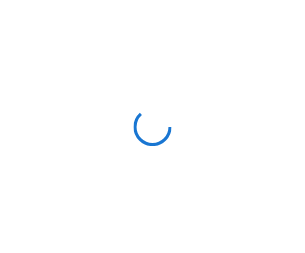 scroll, scrollTop: 0, scrollLeft: 0, axis: both 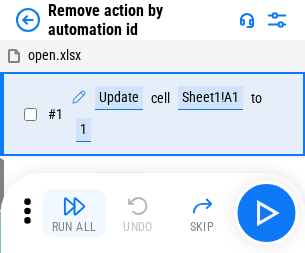 click at bounding box center (74, 206) 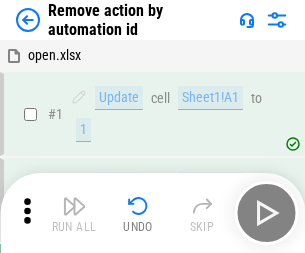 scroll, scrollTop: 74, scrollLeft: 0, axis: vertical 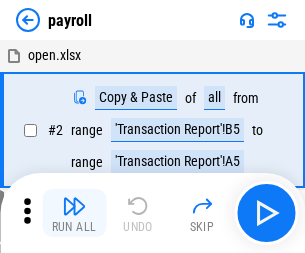 click at bounding box center (74, 206) 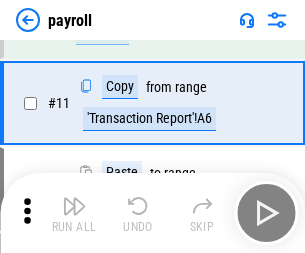 scroll, scrollTop: 122, scrollLeft: 0, axis: vertical 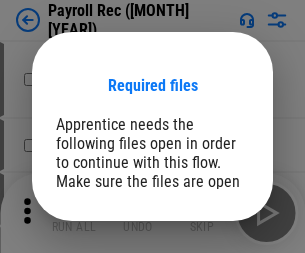 click on "Open" at bounding box center (209, 287) 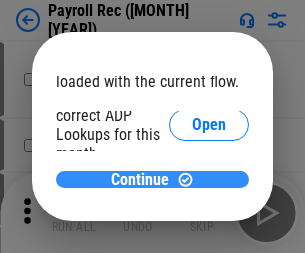click on "Continue" at bounding box center [140, 180] 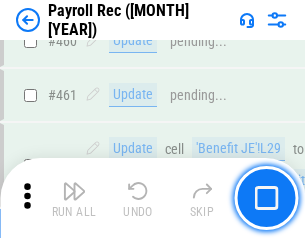 scroll, scrollTop: 10658, scrollLeft: 0, axis: vertical 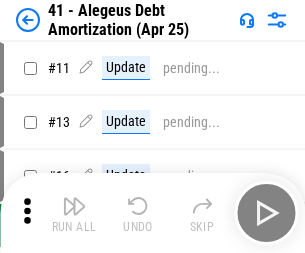 click at bounding box center (74, 206) 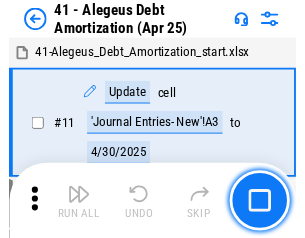 scroll, scrollTop: 247, scrollLeft: 0, axis: vertical 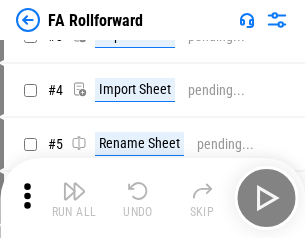click at bounding box center [74, 191] 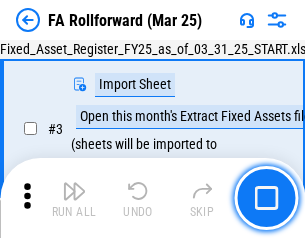 scroll, scrollTop: 184, scrollLeft: 0, axis: vertical 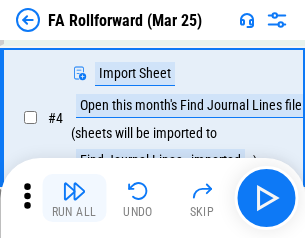 click at bounding box center [74, 191] 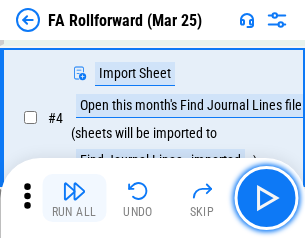 scroll, scrollTop: 313, scrollLeft: 0, axis: vertical 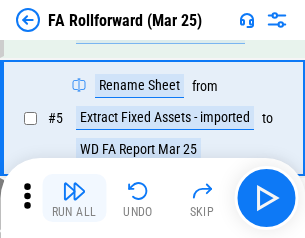 click at bounding box center (74, 191) 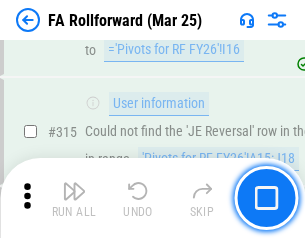 scroll, scrollTop: 9517, scrollLeft: 0, axis: vertical 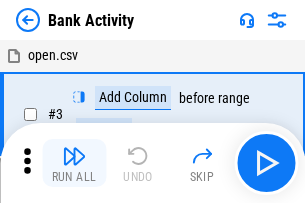 click at bounding box center (74, 156) 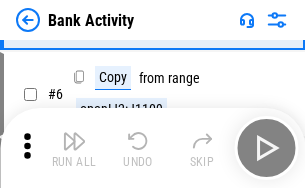 scroll, scrollTop: 106, scrollLeft: 0, axis: vertical 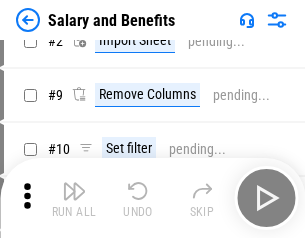 click at bounding box center (74, 191) 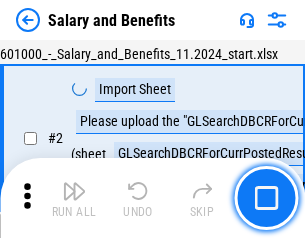 scroll, scrollTop: 145, scrollLeft: 0, axis: vertical 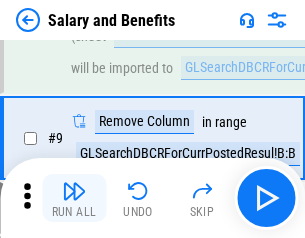 click at bounding box center [74, 191] 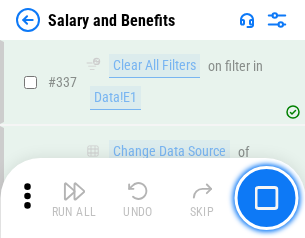 scroll, scrollTop: 9364, scrollLeft: 0, axis: vertical 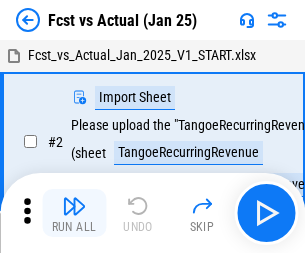 click at bounding box center [74, 206] 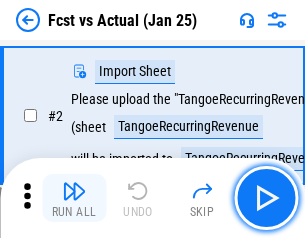 scroll, scrollTop: 187, scrollLeft: 0, axis: vertical 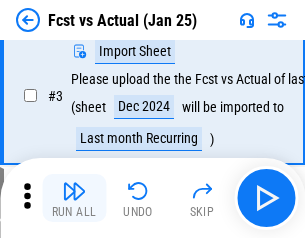click at bounding box center (74, 191) 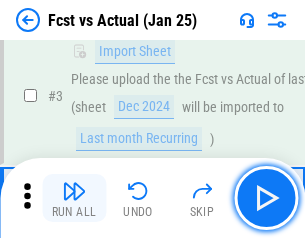scroll, scrollTop: 300, scrollLeft: 0, axis: vertical 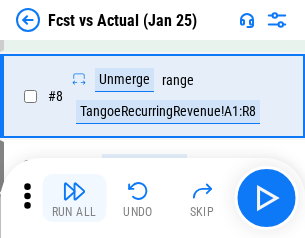 click at bounding box center [74, 191] 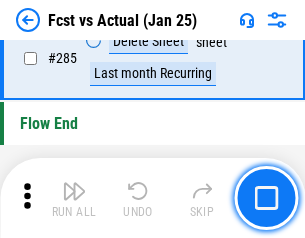 scroll, scrollTop: 9465, scrollLeft: 0, axis: vertical 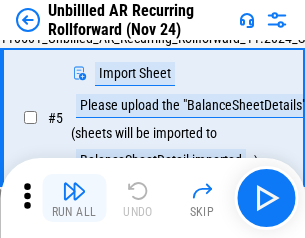 click at bounding box center [74, 191] 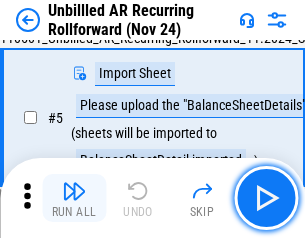 scroll, scrollTop: 188, scrollLeft: 0, axis: vertical 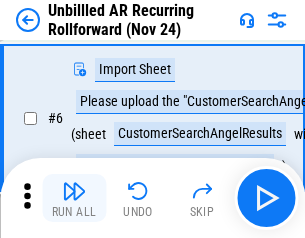 click at bounding box center [74, 191] 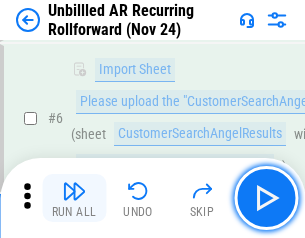 scroll, scrollTop: 322, scrollLeft: 0, axis: vertical 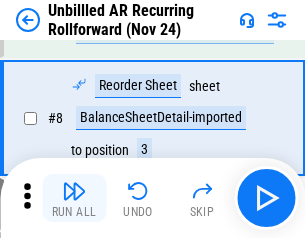 click at bounding box center (74, 191) 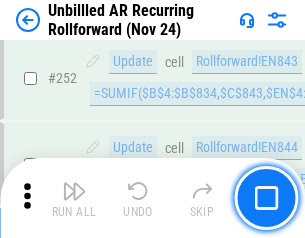 scroll, scrollTop: 6793, scrollLeft: 0, axis: vertical 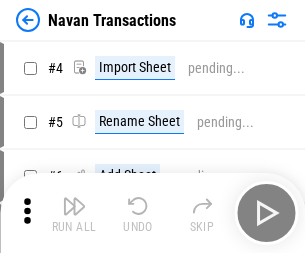 click at bounding box center (74, 206) 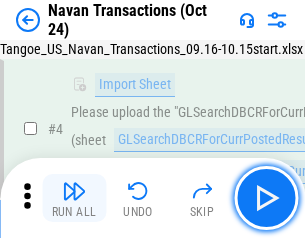 scroll, scrollTop: 168, scrollLeft: 0, axis: vertical 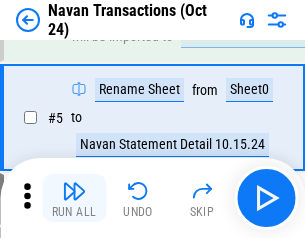 click at bounding box center [74, 191] 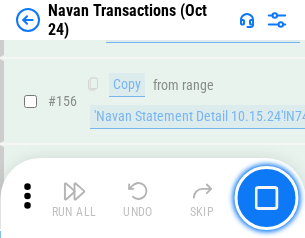 scroll, scrollTop: 6484, scrollLeft: 0, axis: vertical 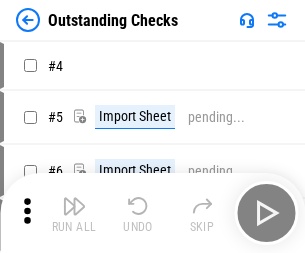 click at bounding box center [74, 206] 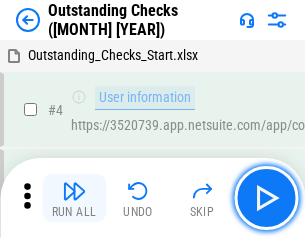 scroll, scrollTop: 209, scrollLeft: 0, axis: vertical 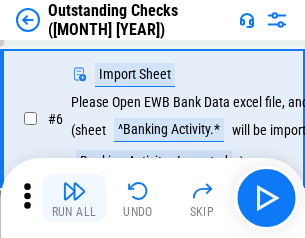 click at bounding box center (74, 191) 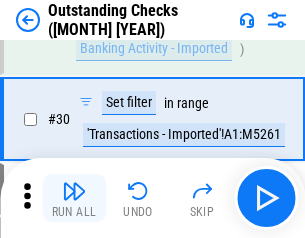 click at bounding box center (74, 191) 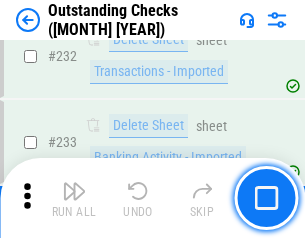 scroll, scrollTop: 6027, scrollLeft: 0, axis: vertical 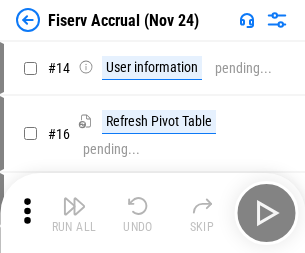 click at bounding box center (74, 206) 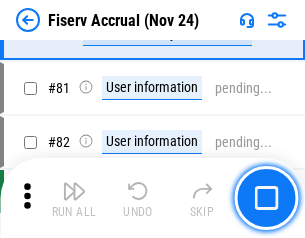 scroll, scrollTop: 2605, scrollLeft: 0, axis: vertical 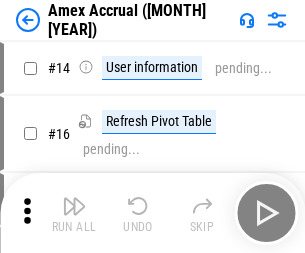 click at bounding box center [74, 206] 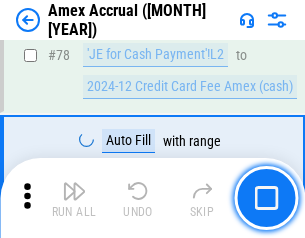 scroll, scrollTop: 2550, scrollLeft: 0, axis: vertical 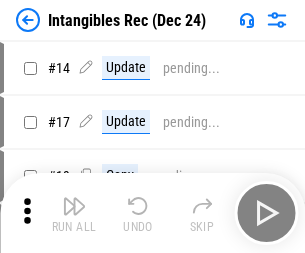 click at bounding box center [74, 206] 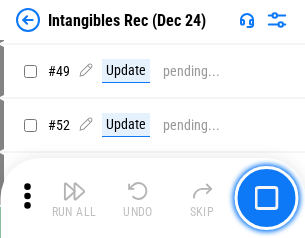 scroll, scrollTop: 779, scrollLeft: 0, axis: vertical 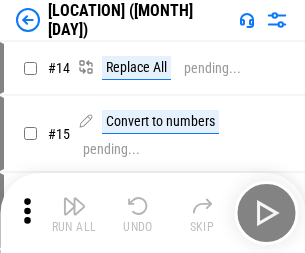 click at bounding box center [74, 206] 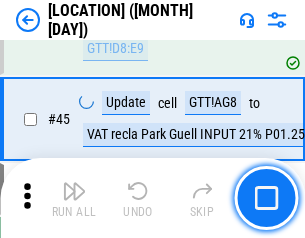scroll, scrollTop: 2501, scrollLeft: 0, axis: vertical 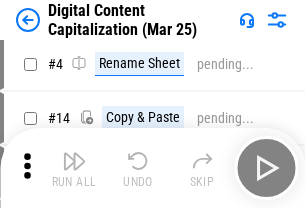 click at bounding box center (74, 161) 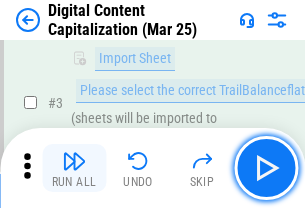 scroll, scrollTop: 187, scrollLeft: 0, axis: vertical 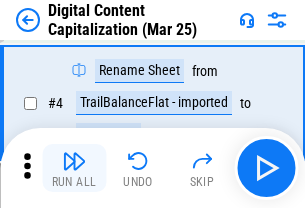 click at bounding box center [74, 161] 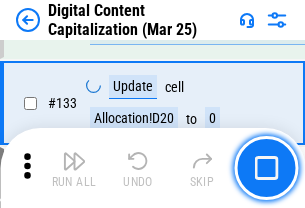 scroll, scrollTop: 2121, scrollLeft: 0, axis: vertical 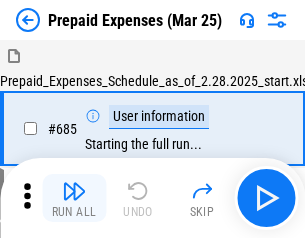 click at bounding box center (74, 191) 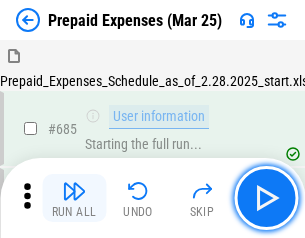 scroll, scrollTop: 4993, scrollLeft: 0, axis: vertical 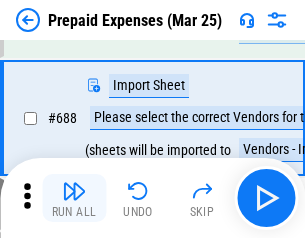 click at bounding box center [74, 191] 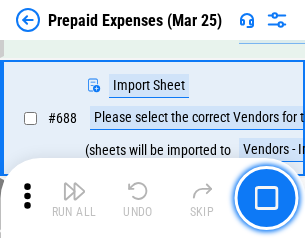 scroll, scrollTop: 5095, scrollLeft: 0, axis: vertical 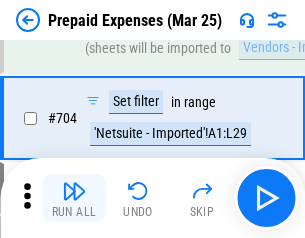 click at bounding box center (74, 191) 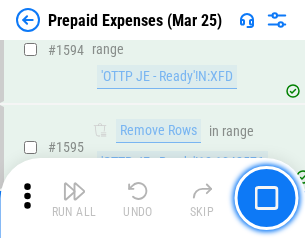 scroll, scrollTop: 18897, scrollLeft: 0, axis: vertical 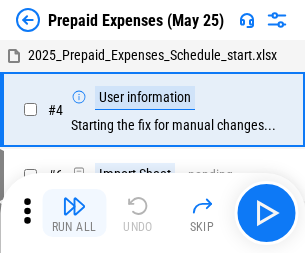 click at bounding box center (74, 206) 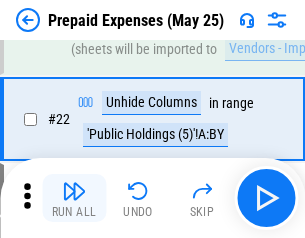 click at bounding box center (74, 191) 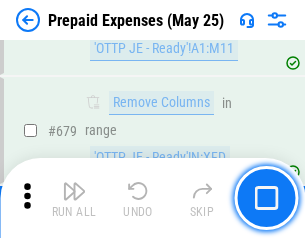 scroll, scrollTop: 6734, scrollLeft: 0, axis: vertical 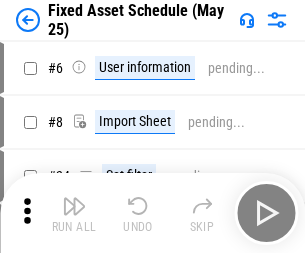 click at bounding box center [74, 206] 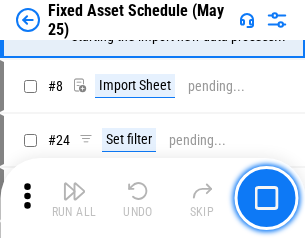 scroll, scrollTop: 210, scrollLeft: 0, axis: vertical 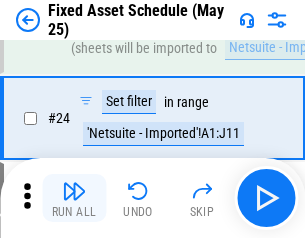 click at bounding box center (74, 191) 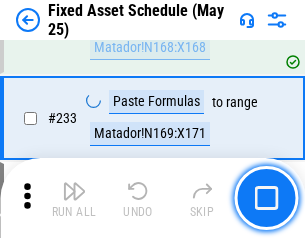 scroll, scrollTop: 6149, scrollLeft: 0, axis: vertical 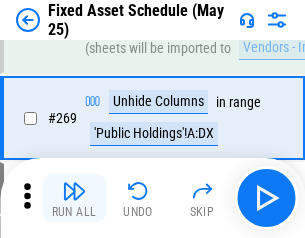 click at bounding box center [74, 191] 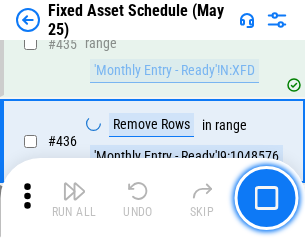 scroll, scrollTop: 8848, scrollLeft: 0, axis: vertical 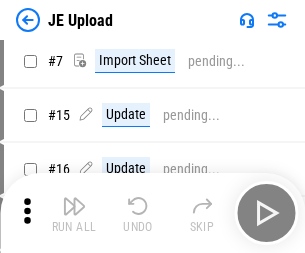 click at bounding box center (74, 206) 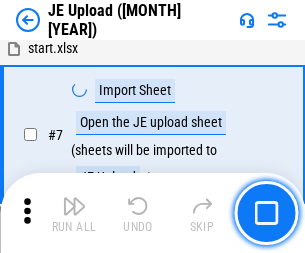 scroll, scrollTop: 145, scrollLeft: 0, axis: vertical 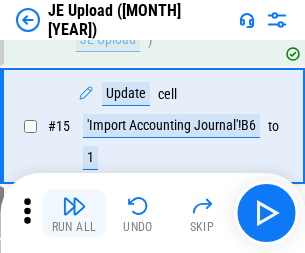 click at bounding box center (74, 206) 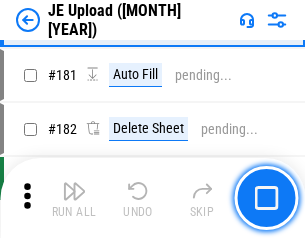 scroll, scrollTop: 4223, scrollLeft: 0, axis: vertical 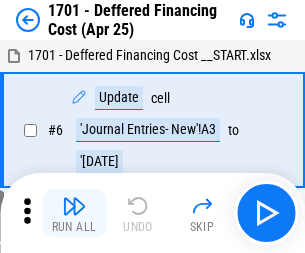 click at bounding box center [74, 206] 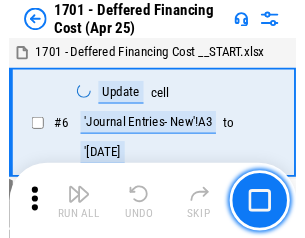 scroll, scrollTop: 247, scrollLeft: 0, axis: vertical 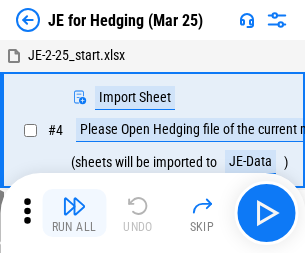 click at bounding box center [74, 206] 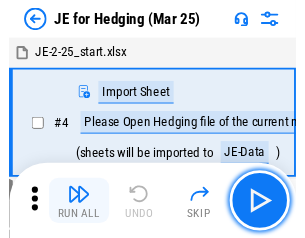scroll, scrollTop: 113, scrollLeft: 0, axis: vertical 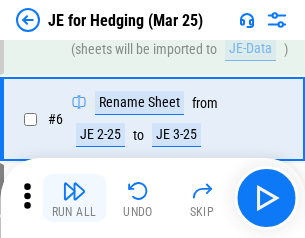 click at bounding box center [74, 191] 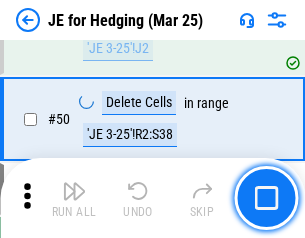 scroll, scrollTop: 1295, scrollLeft: 0, axis: vertical 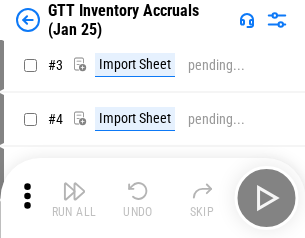 click at bounding box center (74, 191) 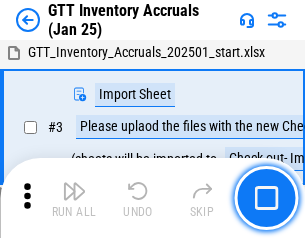 scroll, scrollTop: 129, scrollLeft: 0, axis: vertical 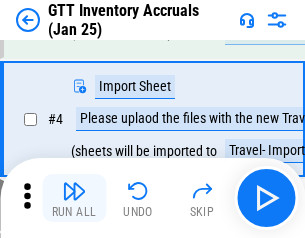 click at bounding box center (74, 191) 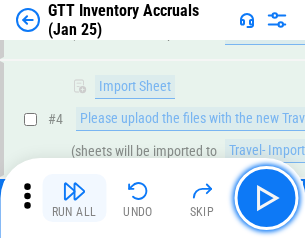 scroll, scrollTop: 231, scrollLeft: 0, axis: vertical 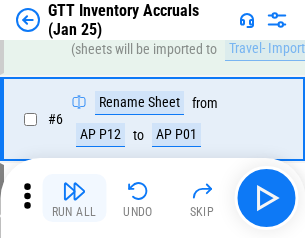 click at bounding box center (74, 191) 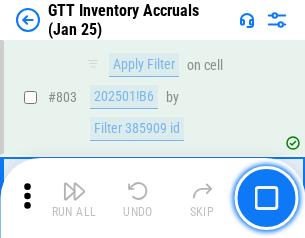scroll, scrollTop: 15134, scrollLeft: 0, axis: vertical 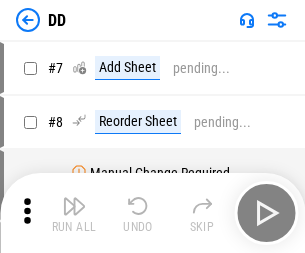 click at bounding box center [74, 206] 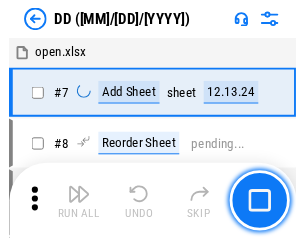 scroll, scrollTop: 201, scrollLeft: 0, axis: vertical 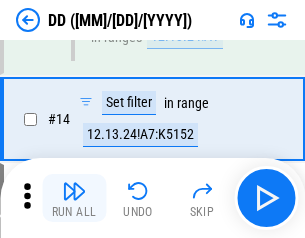 click at bounding box center (74, 191) 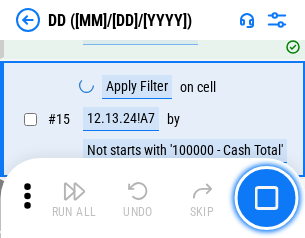 scroll, scrollTop: 521, scrollLeft: 0, axis: vertical 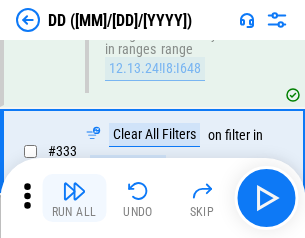 click at bounding box center [74, 191] 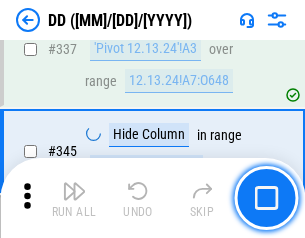 scroll, scrollTop: 9296, scrollLeft: 0, axis: vertical 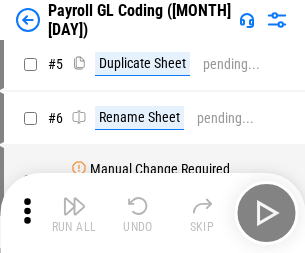 click at bounding box center (74, 206) 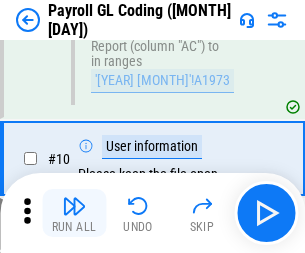 click at bounding box center (74, 206) 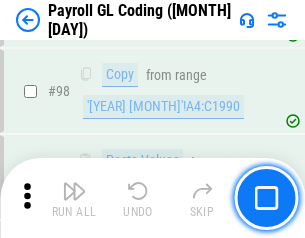 scroll, scrollTop: 4684, scrollLeft: 0, axis: vertical 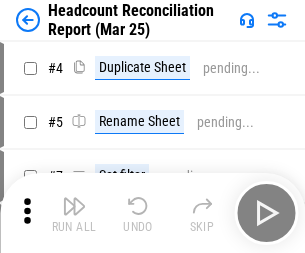 click at bounding box center (74, 206) 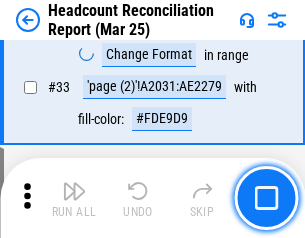 scroll, scrollTop: 1834, scrollLeft: 0, axis: vertical 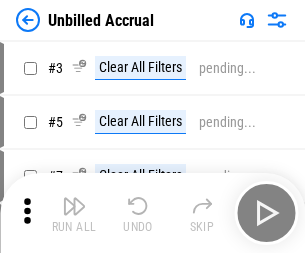 click at bounding box center (74, 206) 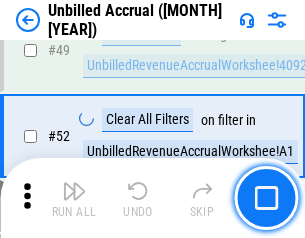 scroll, scrollTop: 1814, scrollLeft: 0, axis: vertical 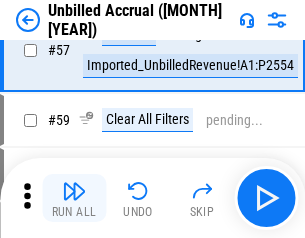 click at bounding box center (74, 191) 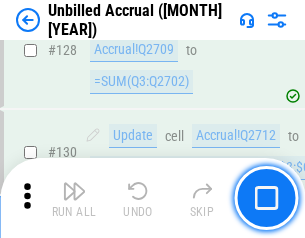 scroll, scrollTop: 5934, scrollLeft: 0, axis: vertical 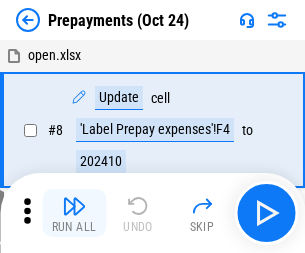 click at bounding box center [74, 206] 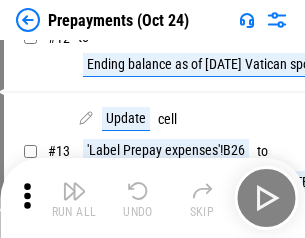 scroll, scrollTop: 125, scrollLeft: 0, axis: vertical 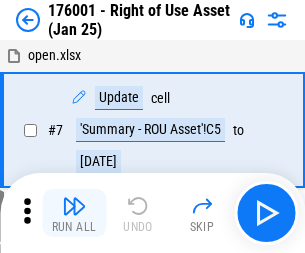click at bounding box center (74, 206) 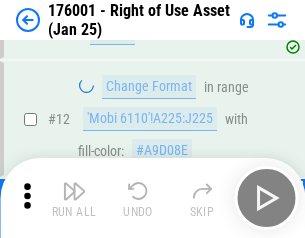 scroll, scrollTop: 129, scrollLeft: 0, axis: vertical 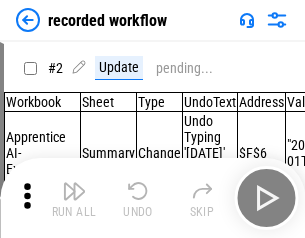 click at bounding box center (74, 191) 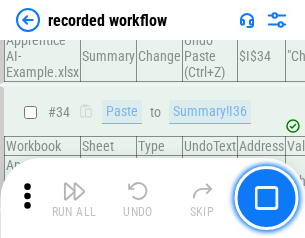 scroll, scrollTop: 6251, scrollLeft: 0, axis: vertical 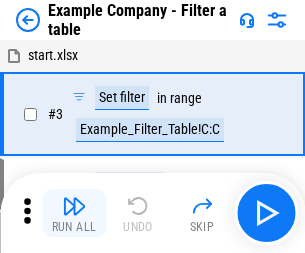 click at bounding box center [74, 206] 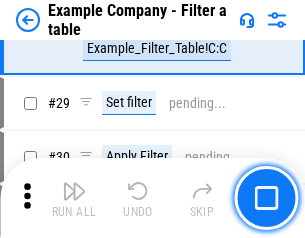 scroll, scrollTop: 1837, scrollLeft: 0, axis: vertical 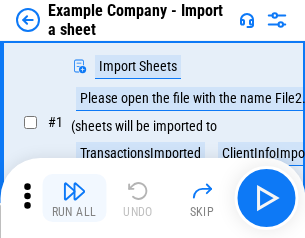 click at bounding box center [74, 191] 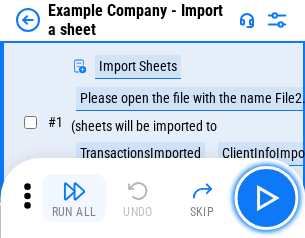 scroll, scrollTop: 168, scrollLeft: 0, axis: vertical 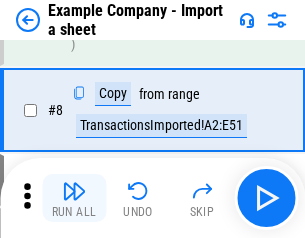 click at bounding box center [74, 191] 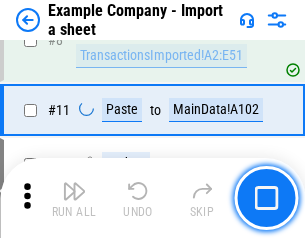 scroll, scrollTop: 426, scrollLeft: 0, axis: vertical 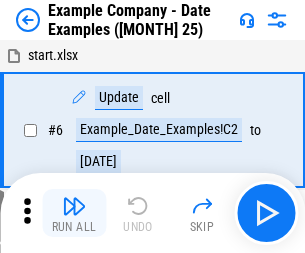 click at bounding box center (74, 206) 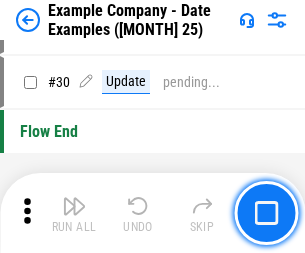 scroll, scrollTop: 948, scrollLeft: 0, axis: vertical 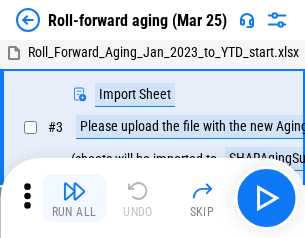 click at bounding box center [74, 191] 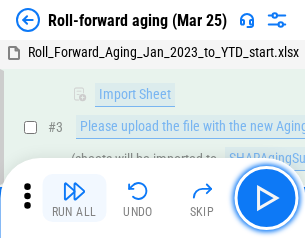scroll, scrollTop: 129, scrollLeft: 0, axis: vertical 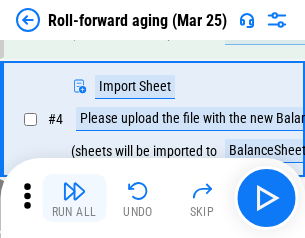 click at bounding box center (74, 191) 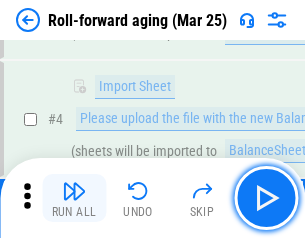 scroll, scrollTop: 247, scrollLeft: 0, axis: vertical 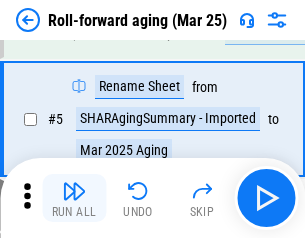 click at bounding box center (74, 191) 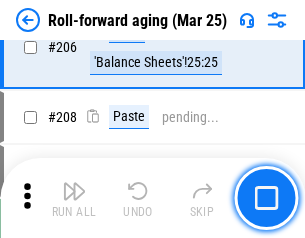 scroll, scrollTop: 6309, scrollLeft: 0, axis: vertical 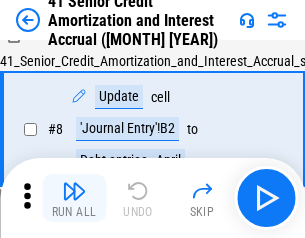 click at bounding box center (74, 191) 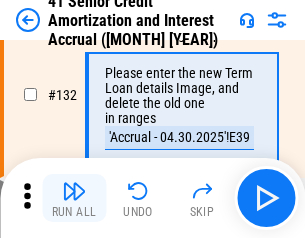 click at bounding box center [74, 191] 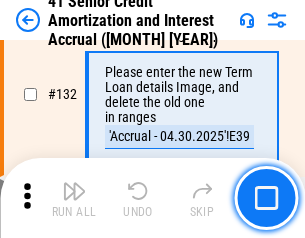 scroll, scrollTop: 2045, scrollLeft: 0, axis: vertical 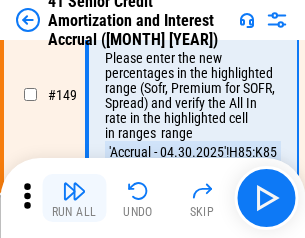 click at bounding box center [74, 191] 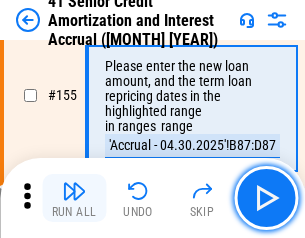 click at bounding box center (74, 191) 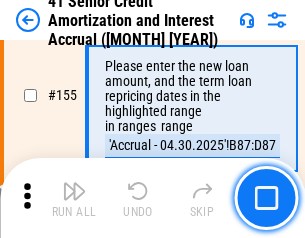 scroll, scrollTop: 2363, scrollLeft: 0, axis: vertical 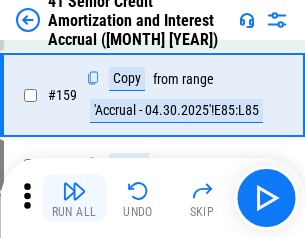 click at bounding box center (74, 191) 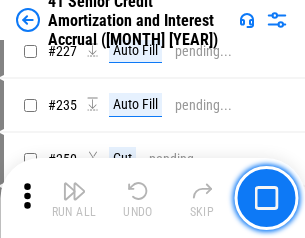 scroll, scrollTop: 4404, scrollLeft: 0, axis: vertical 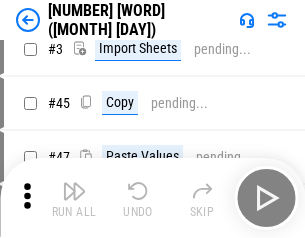 click at bounding box center [74, 191] 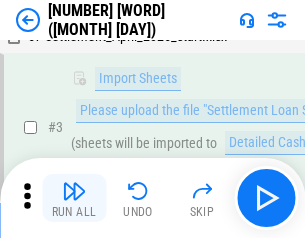 click at bounding box center (74, 191) 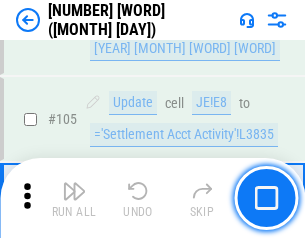 scroll, scrollTop: 1263, scrollLeft: 0, axis: vertical 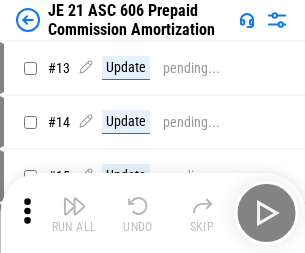 click at bounding box center (74, 206) 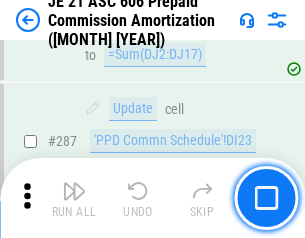 scroll, scrollTop: 3680, scrollLeft: 0, axis: vertical 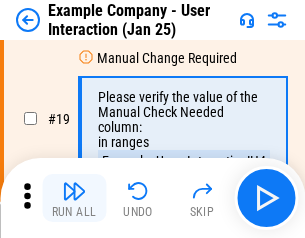 click at bounding box center (74, 191) 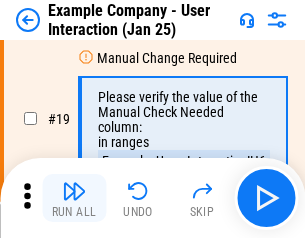 click at bounding box center [74, 191] 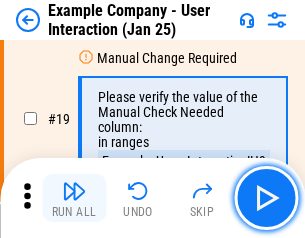 click at bounding box center [74, 191] 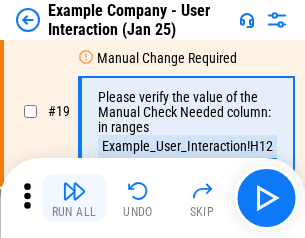 click at bounding box center [74, 191] 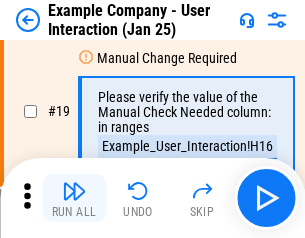 click at bounding box center [74, 191] 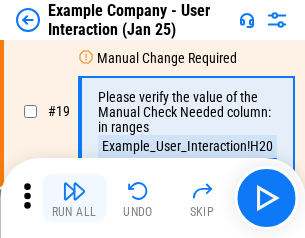 click at bounding box center [74, 191] 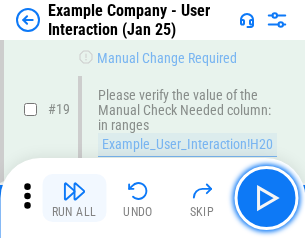 scroll, scrollTop: 537, scrollLeft: 0, axis: vertical 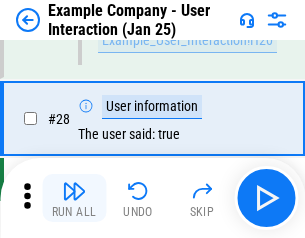 click at bounding box center [74, 191] 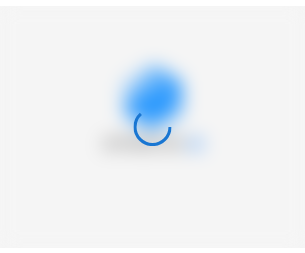 scroll, scrollTop: 0, scrollLeft: 0, axis: both 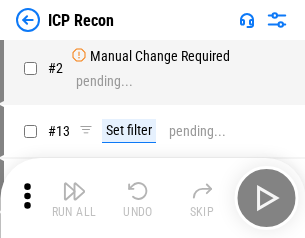 click at bounding box center (74, 191) 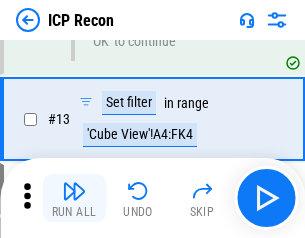 click at bounding box center (74, 191) 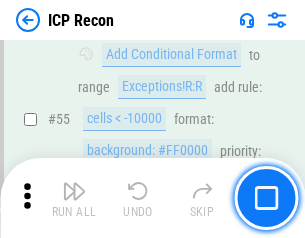 scroll, scrollTop: 1743, scrollLeft: 0, axis: vertical 